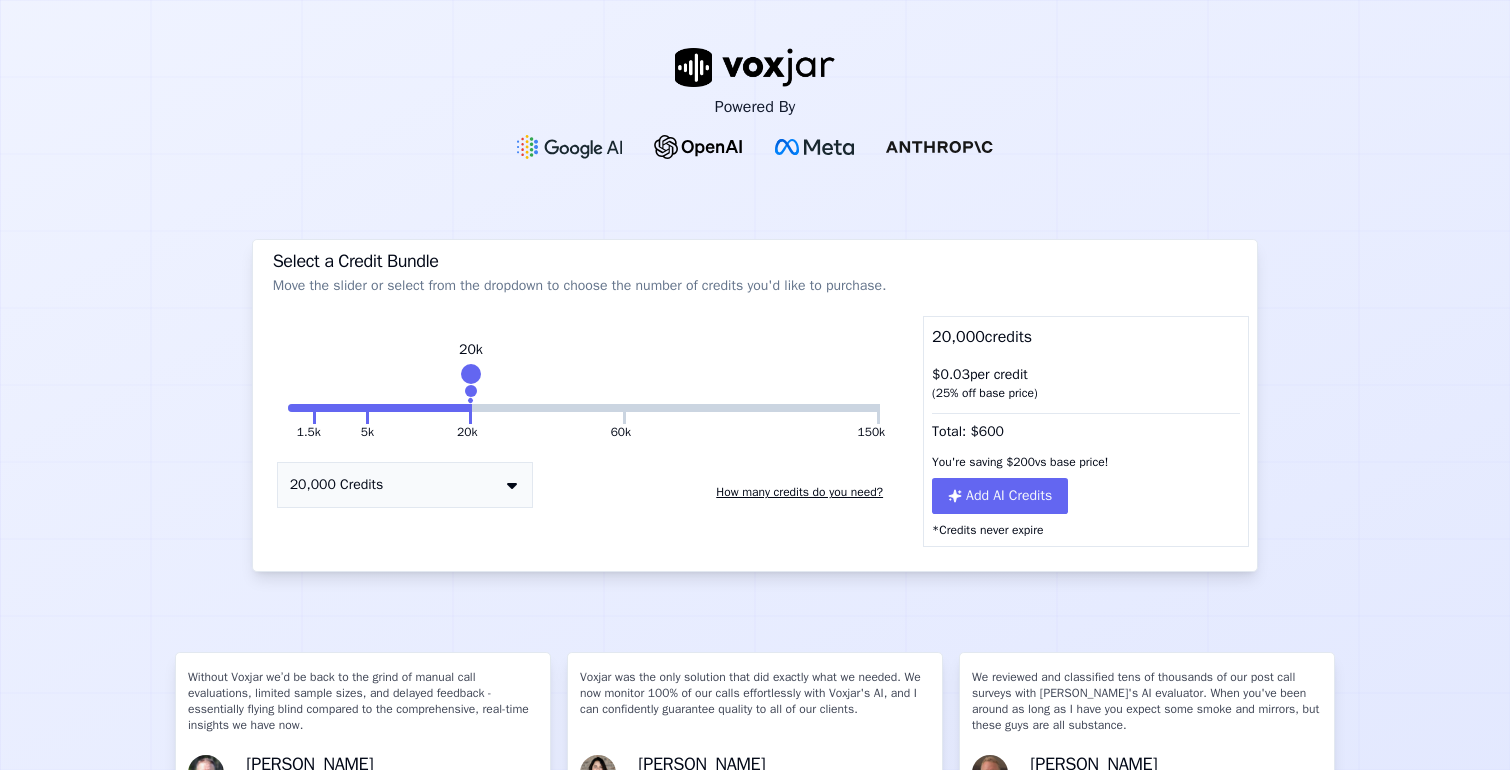 scroll, scrollTop: 0, scrollLeft: 0, axis: both 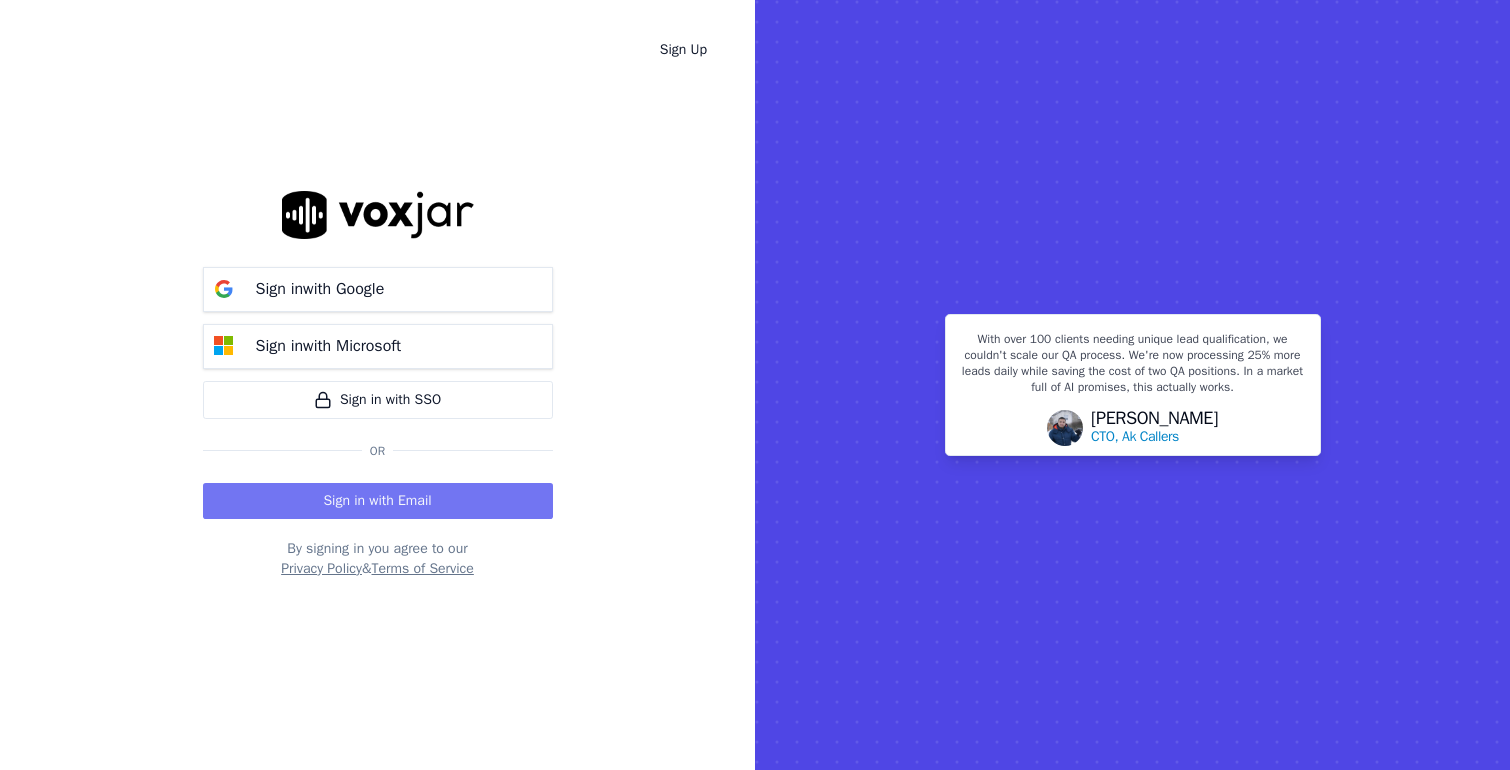 click on "Sign in with Email" at bounding box center (378, 501) 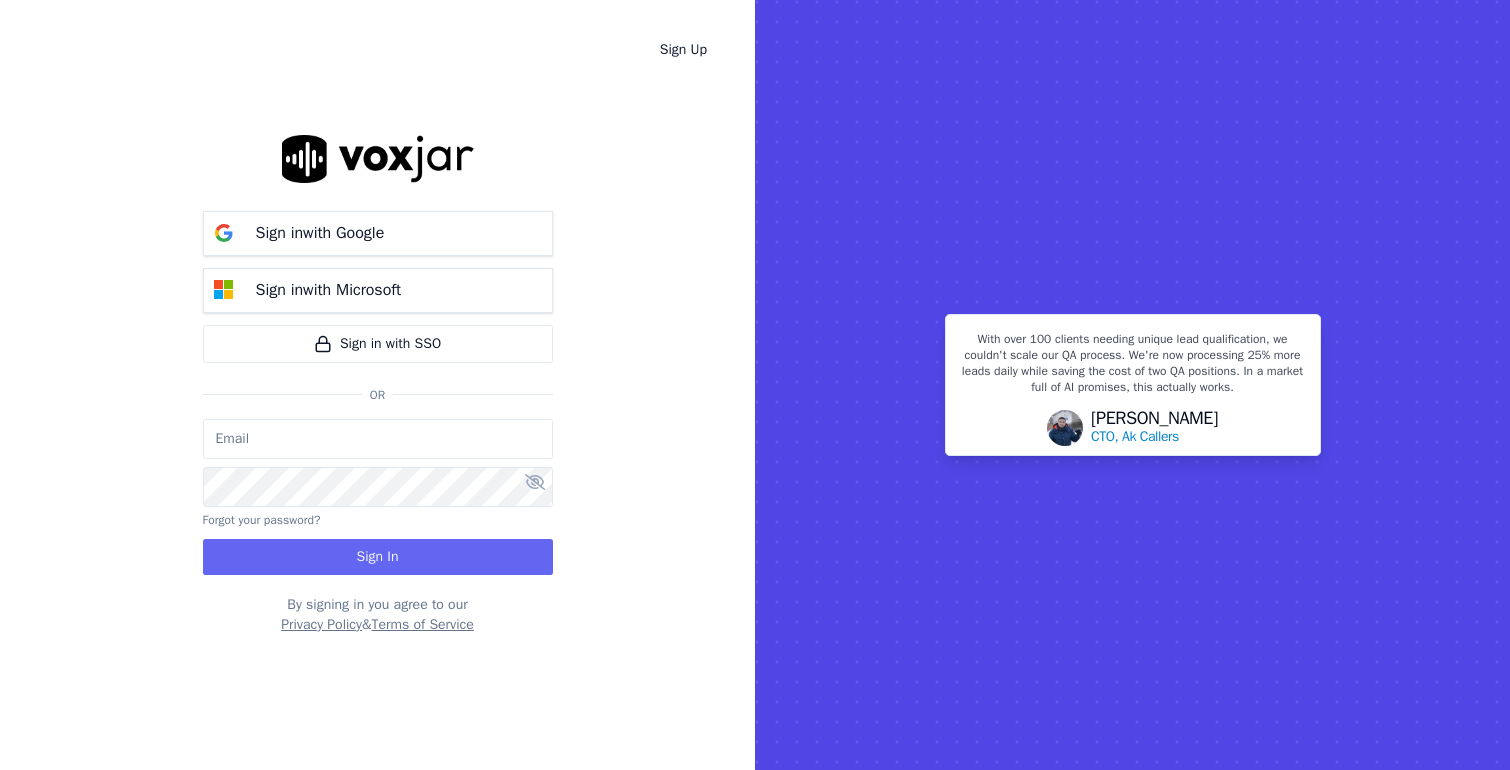 click at bounding box center [378, 439] 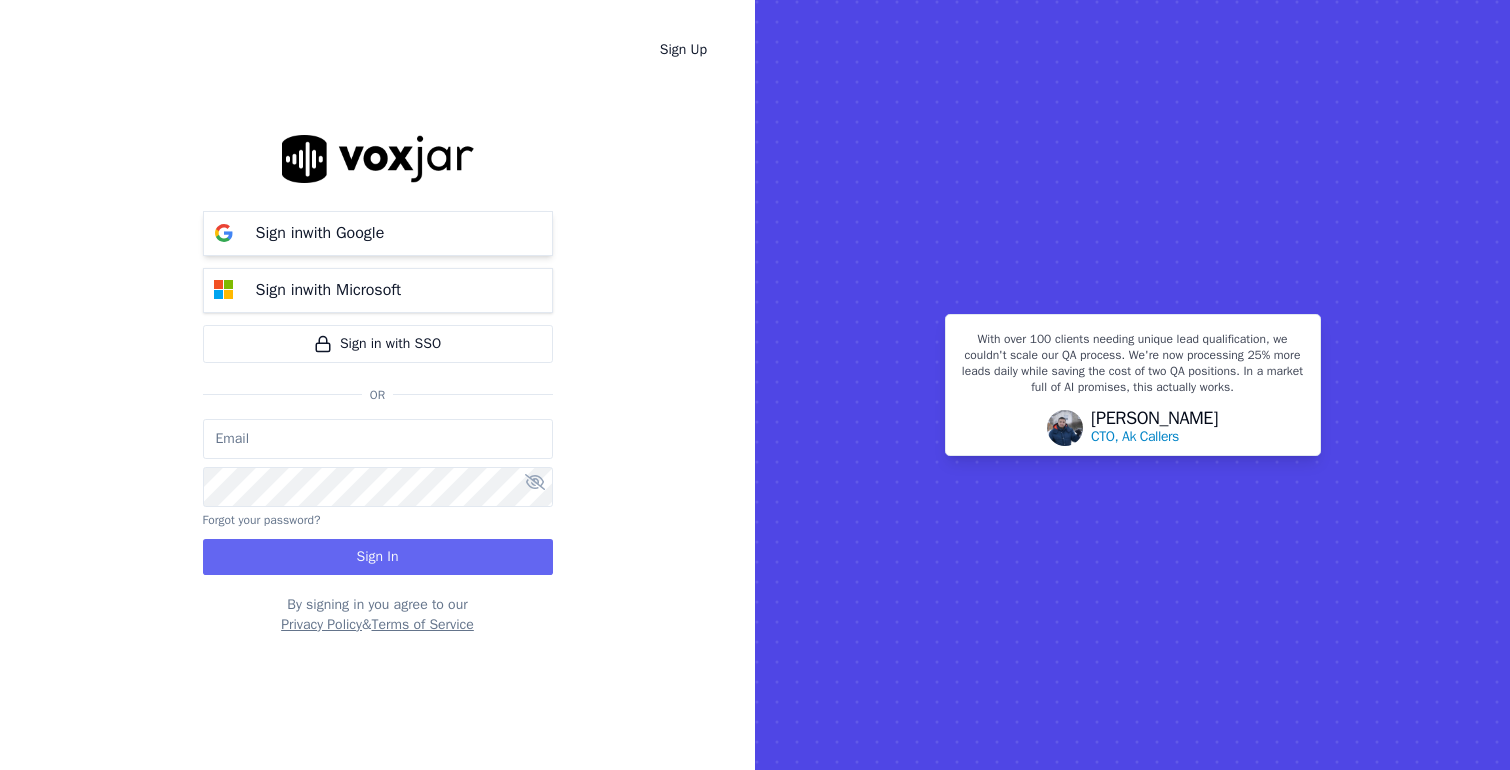 click on "Sign in  with Google" at bounding box center (320, 233) 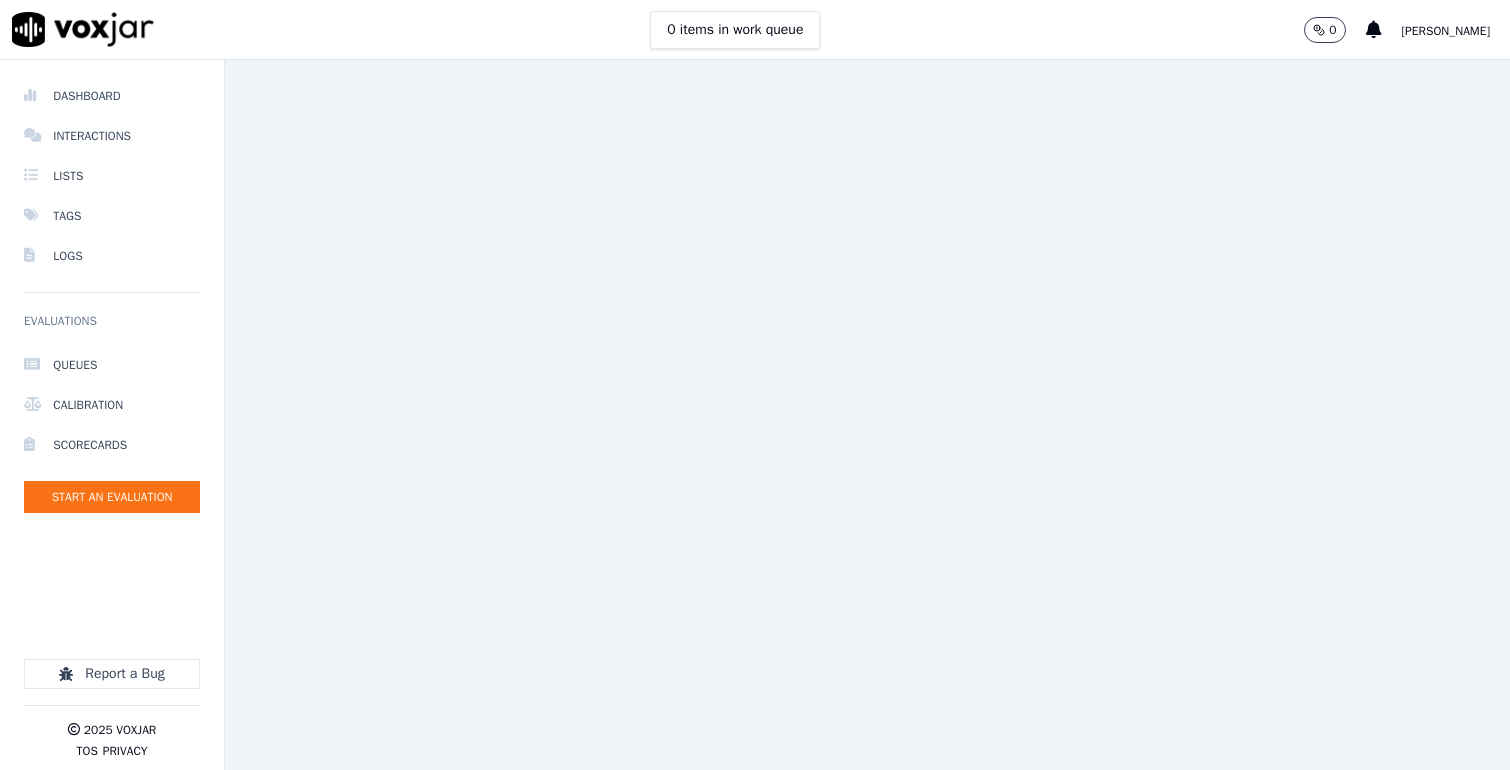 scroll, scrollTop: 0, scrollLeft: 0, axis: both 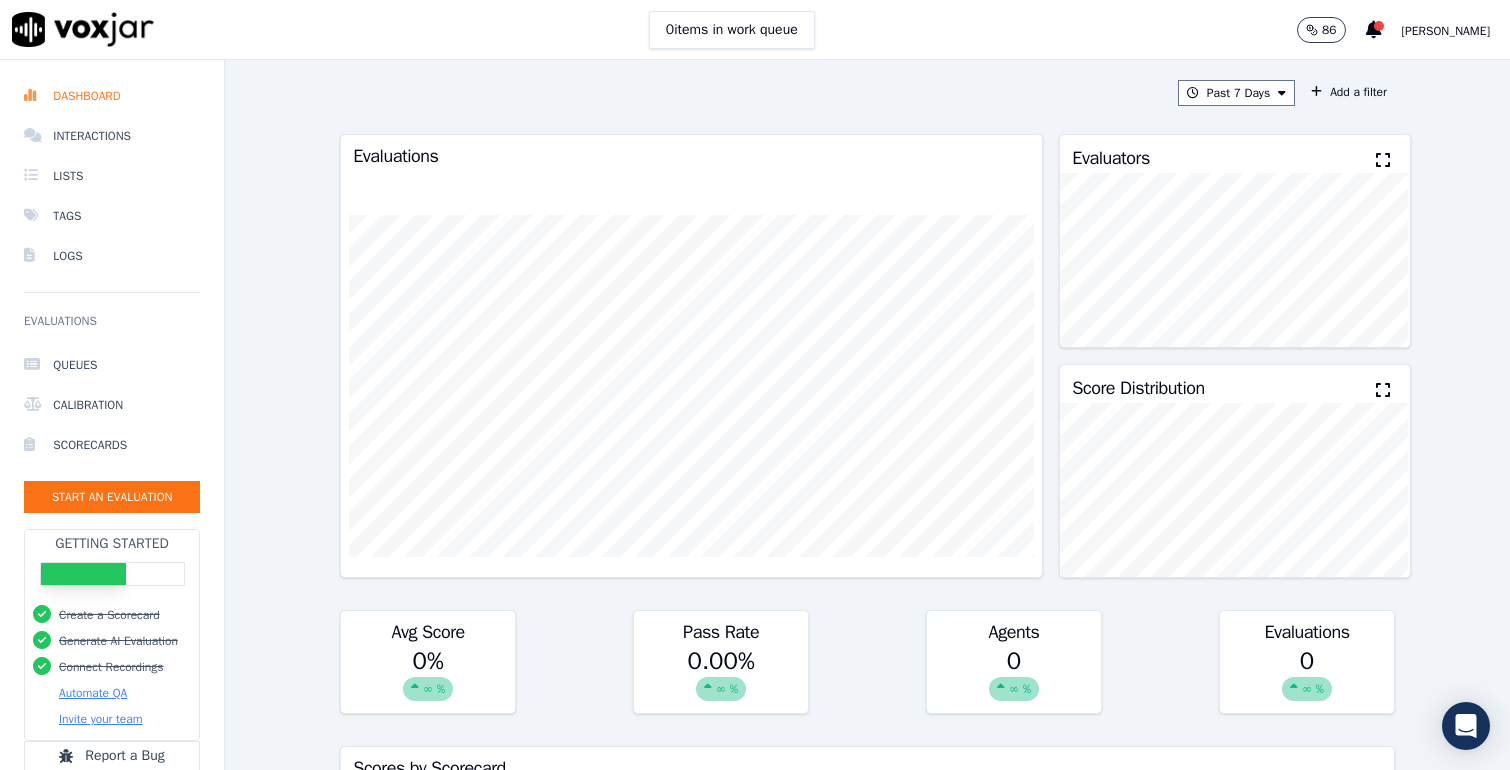 click on "[PERSON_NAME]" at bounding box center (1446, 31) 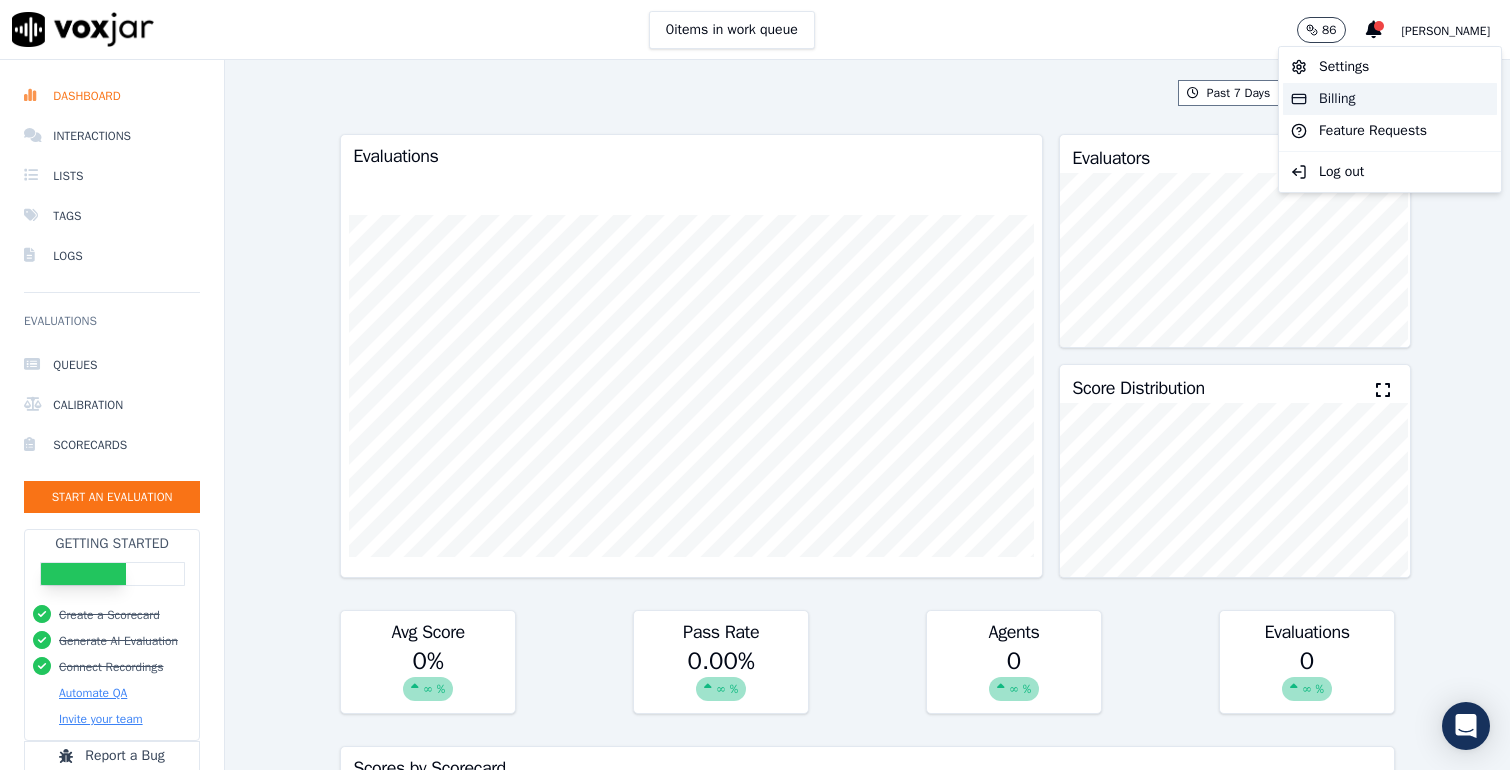 click on "Billing" 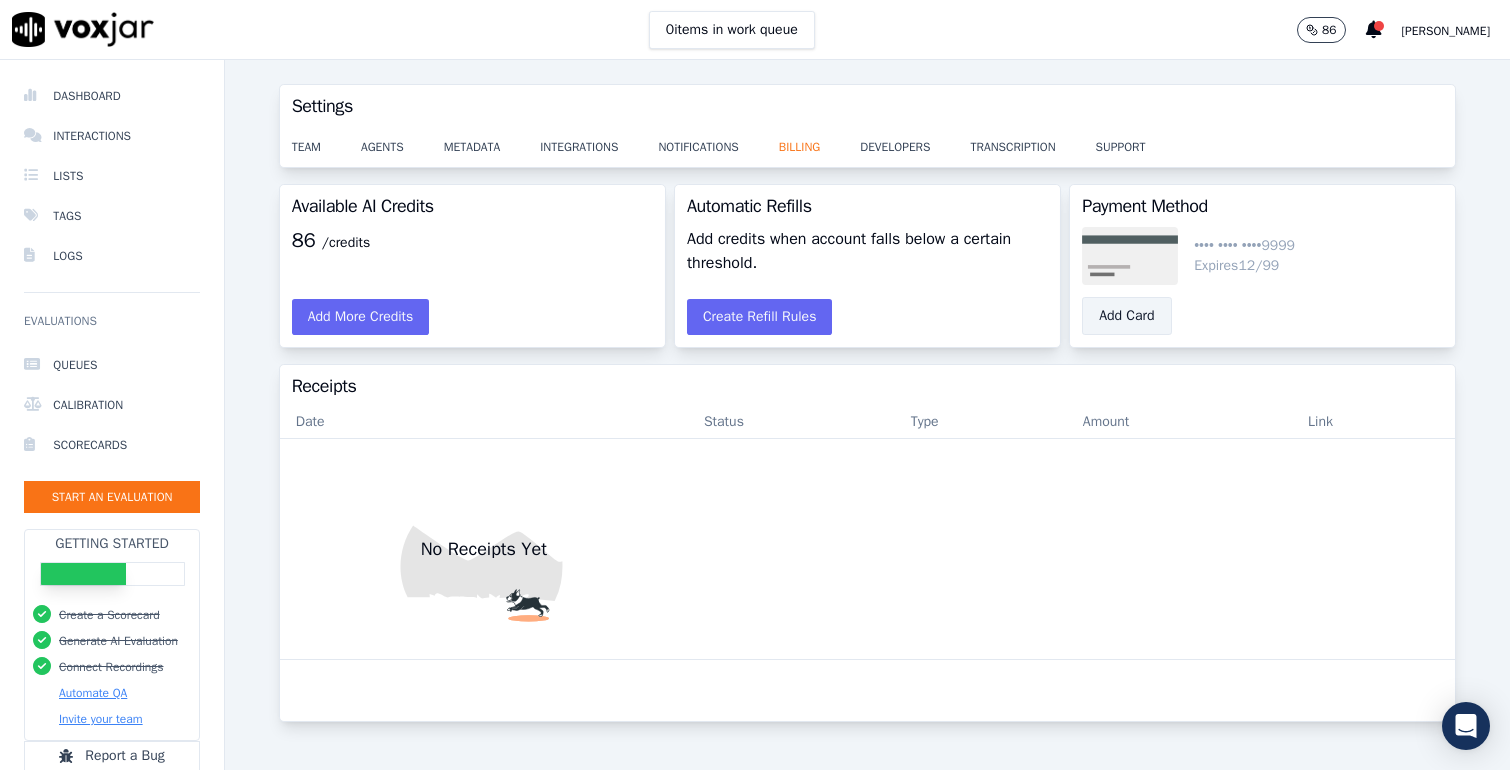click on "Add Card" at bounding box center (1126, 316) 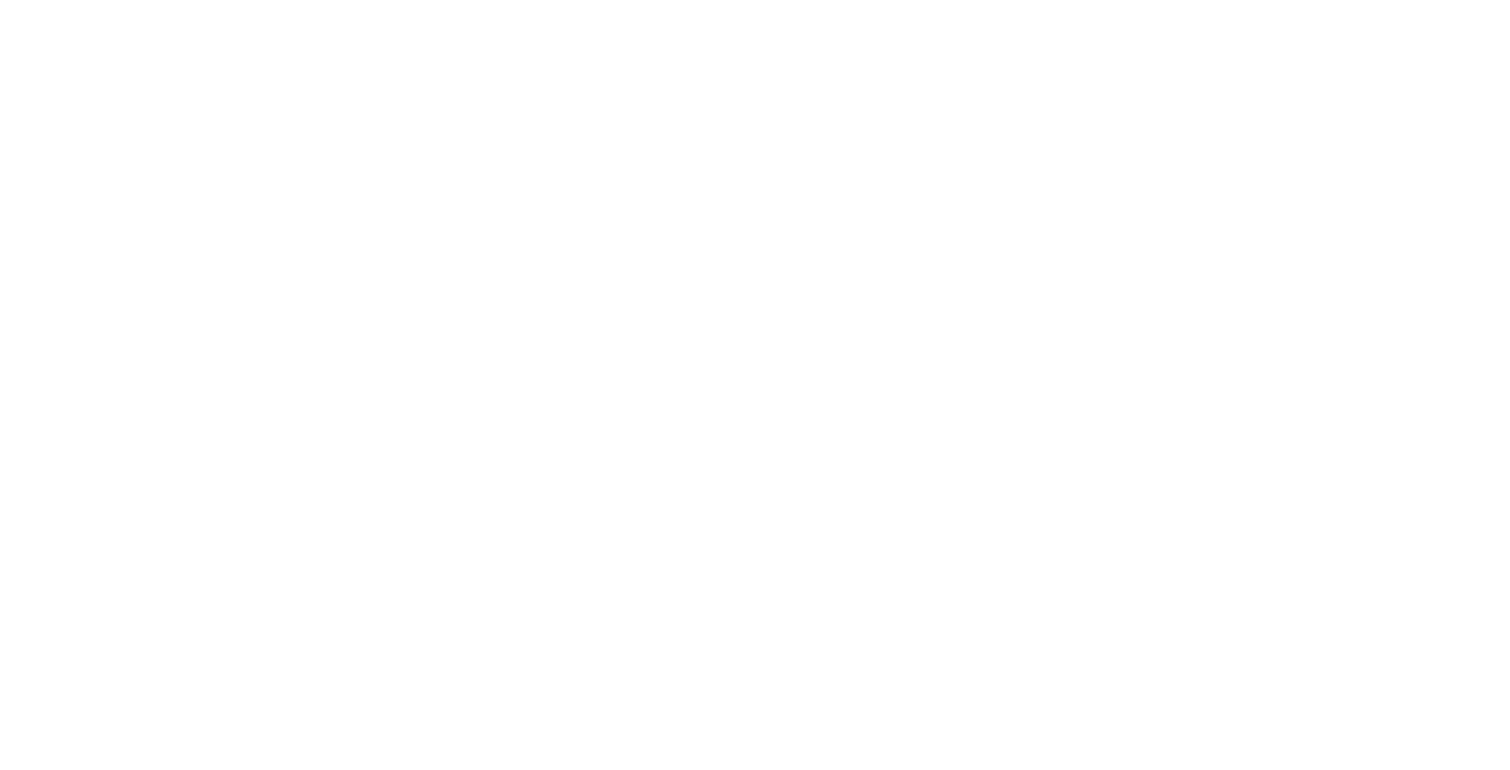 scroll, scrollTop: 0, scrollLeft: 0, axis: both 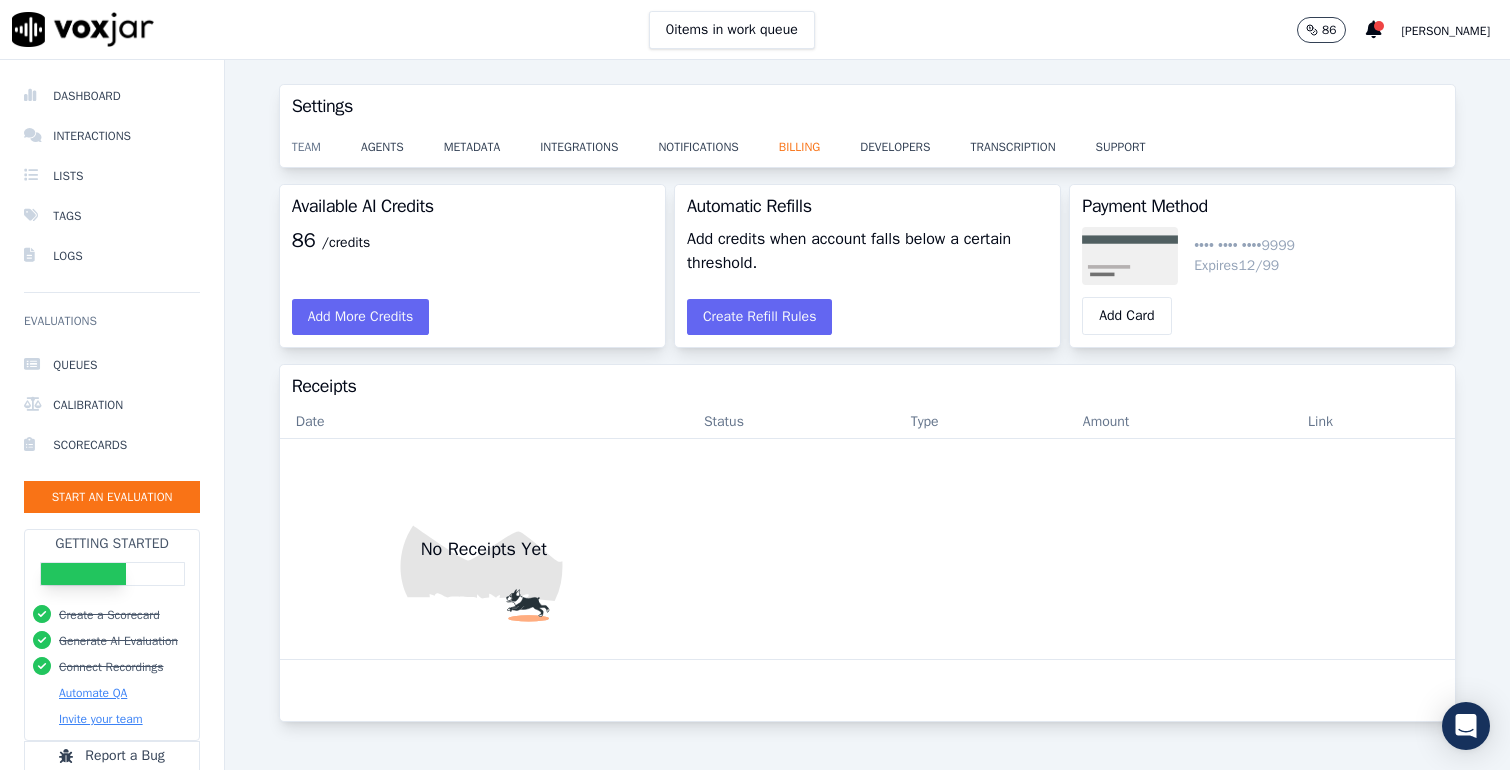 click on "team" at bounding box center [326, 141] 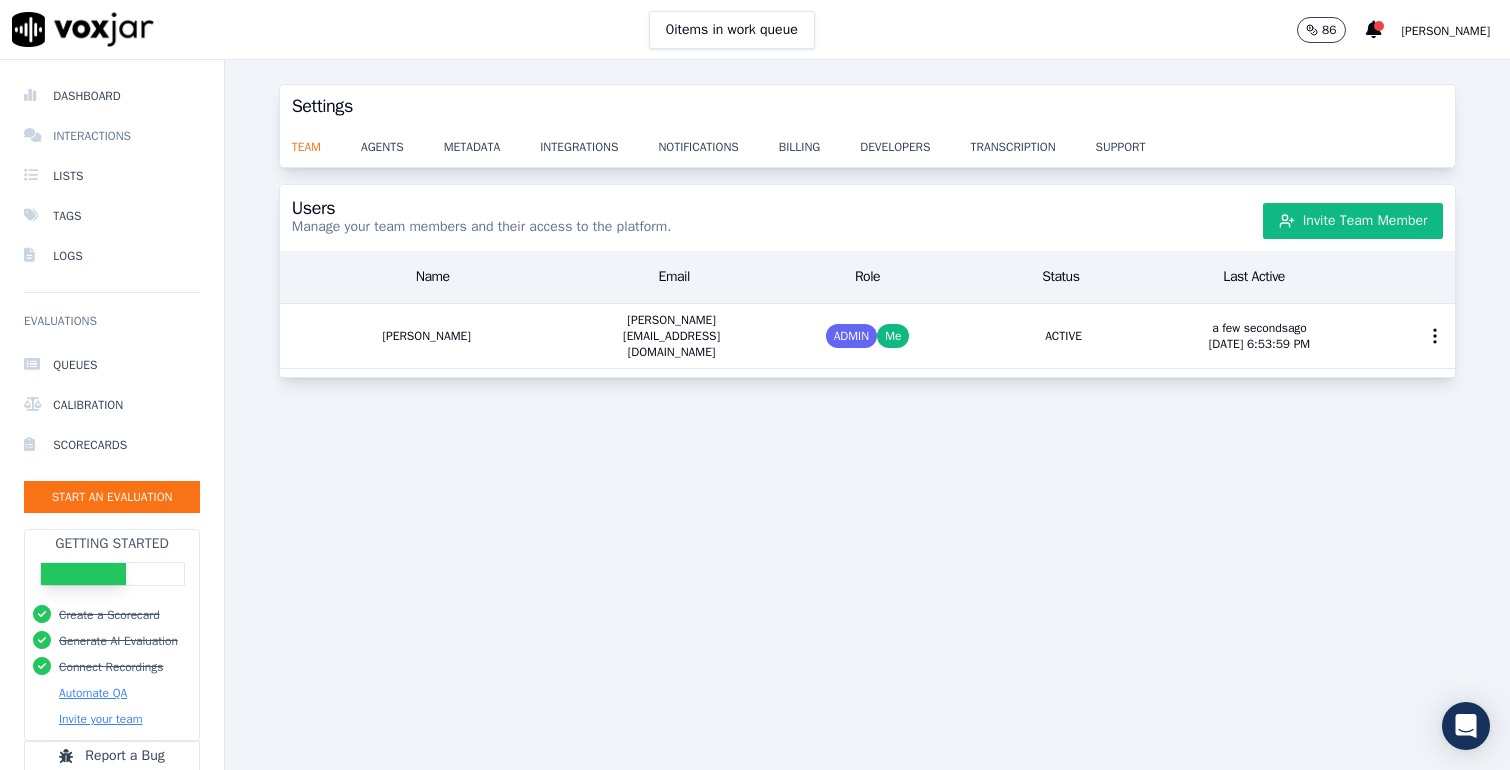 click on "Interactions" at bounding box center [112, 136] 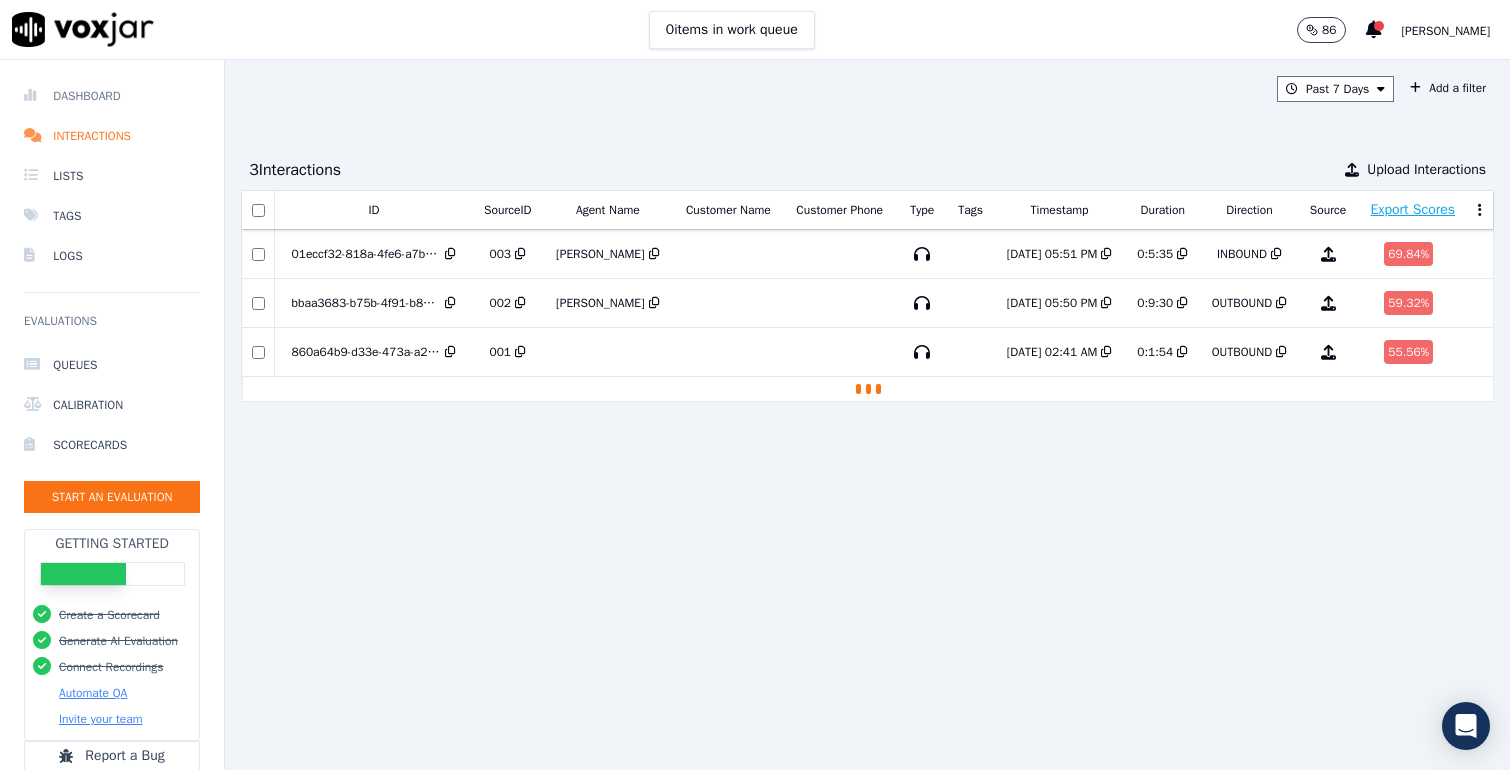 click on "Dashboard" at bounding box center [112, 96] 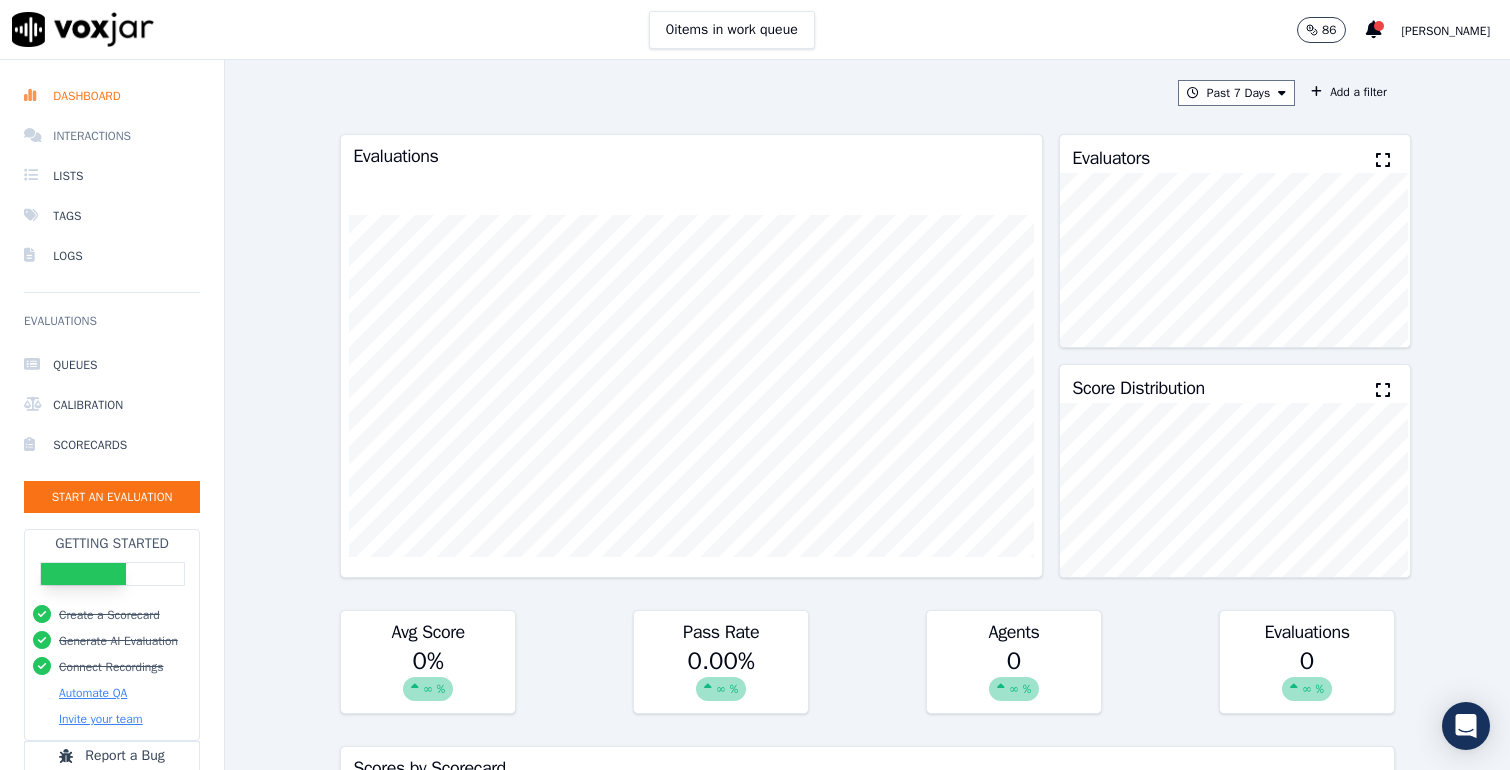 click on "Interactions" at bounding box center [112, 136] 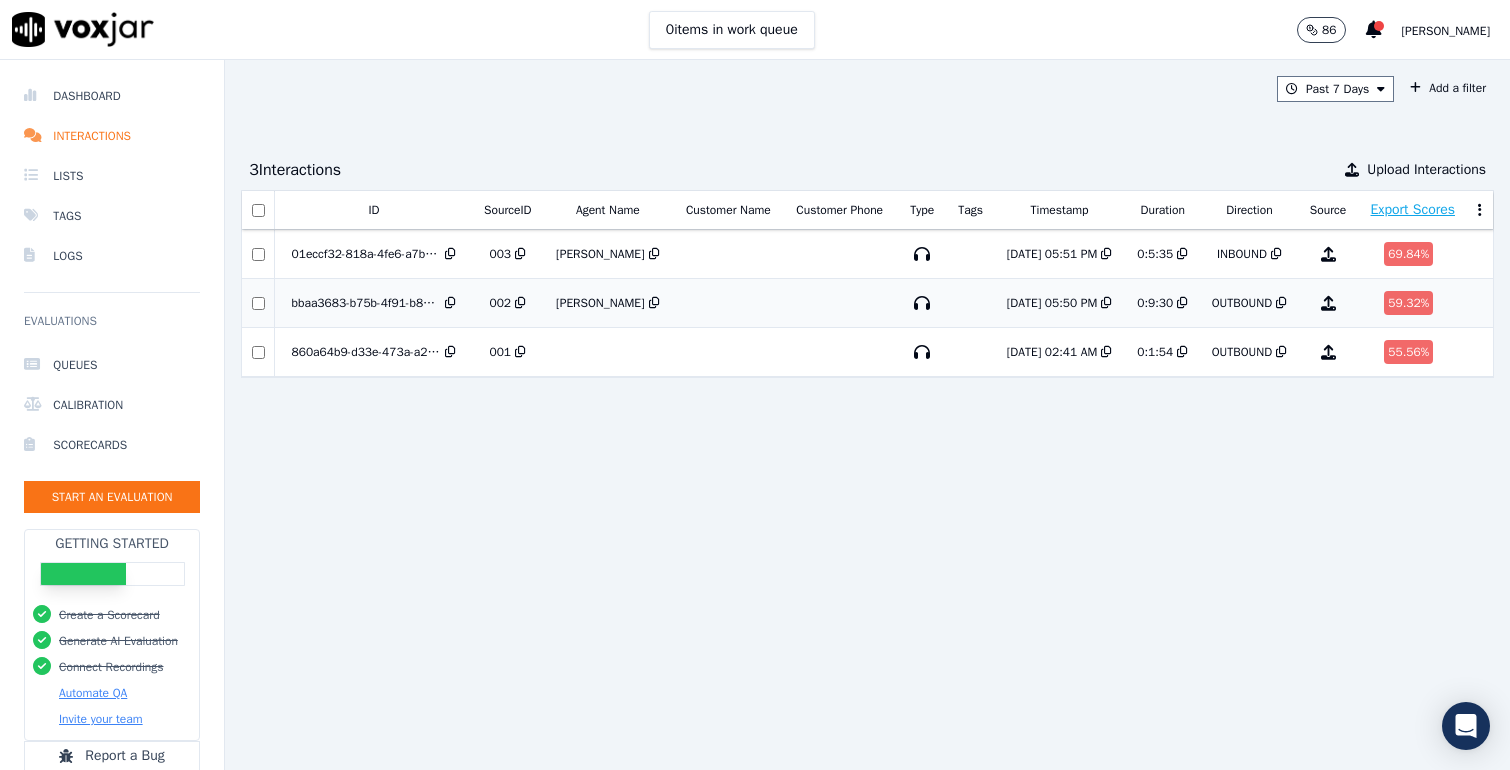 click on "OUTBOUND" at bounding box center (1249, 303) 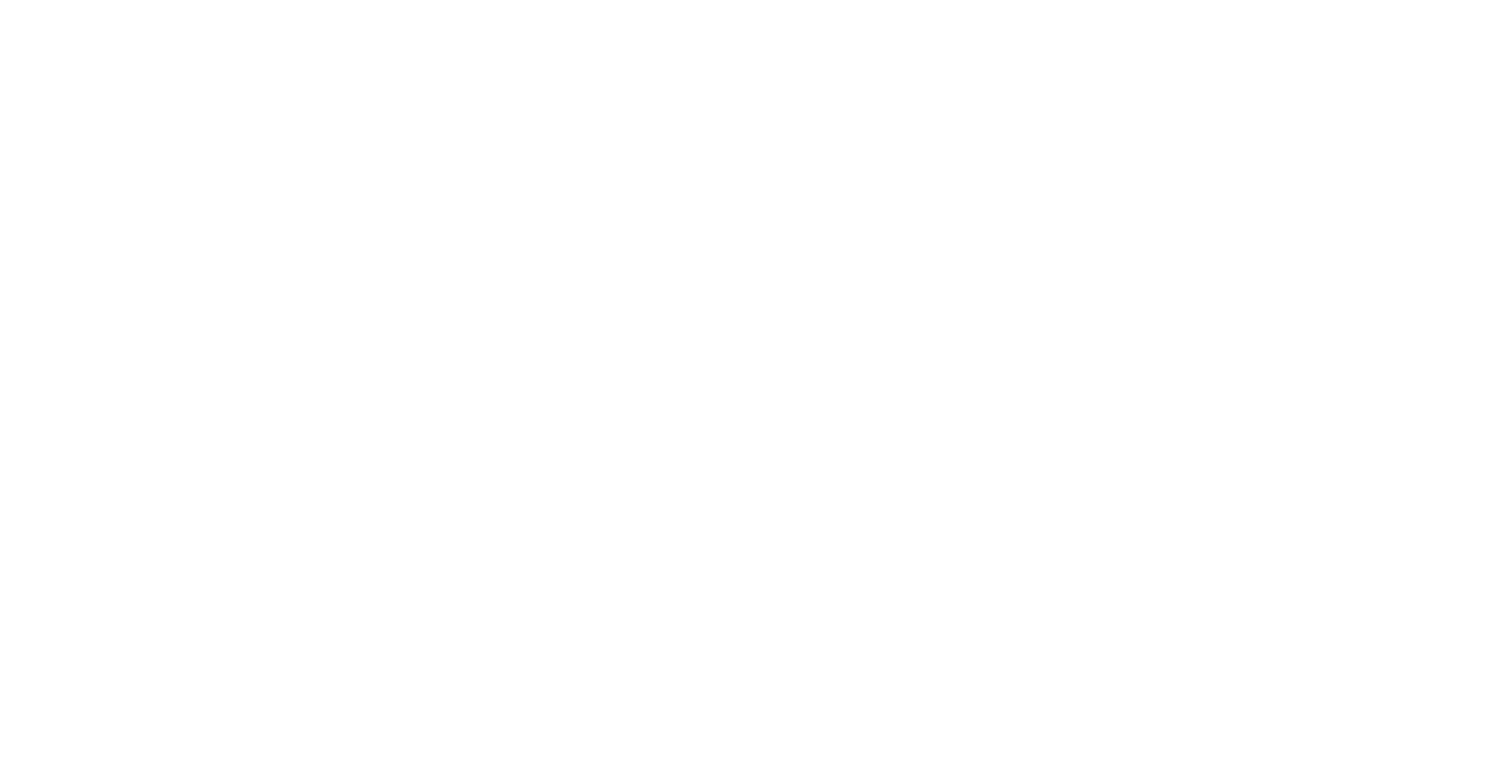 scroll, scrollTop: 0, scrollLeft: 0, axis: both 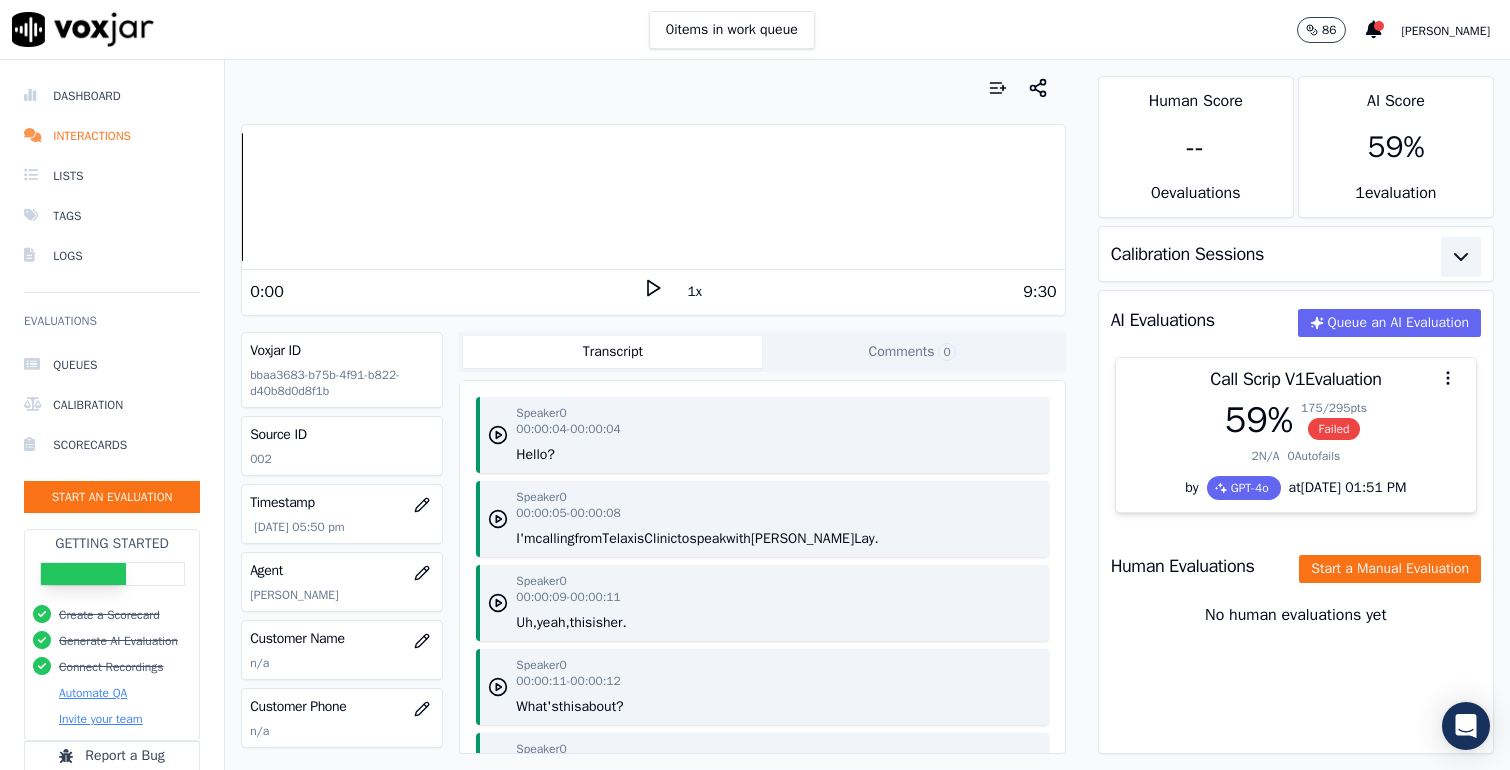 click 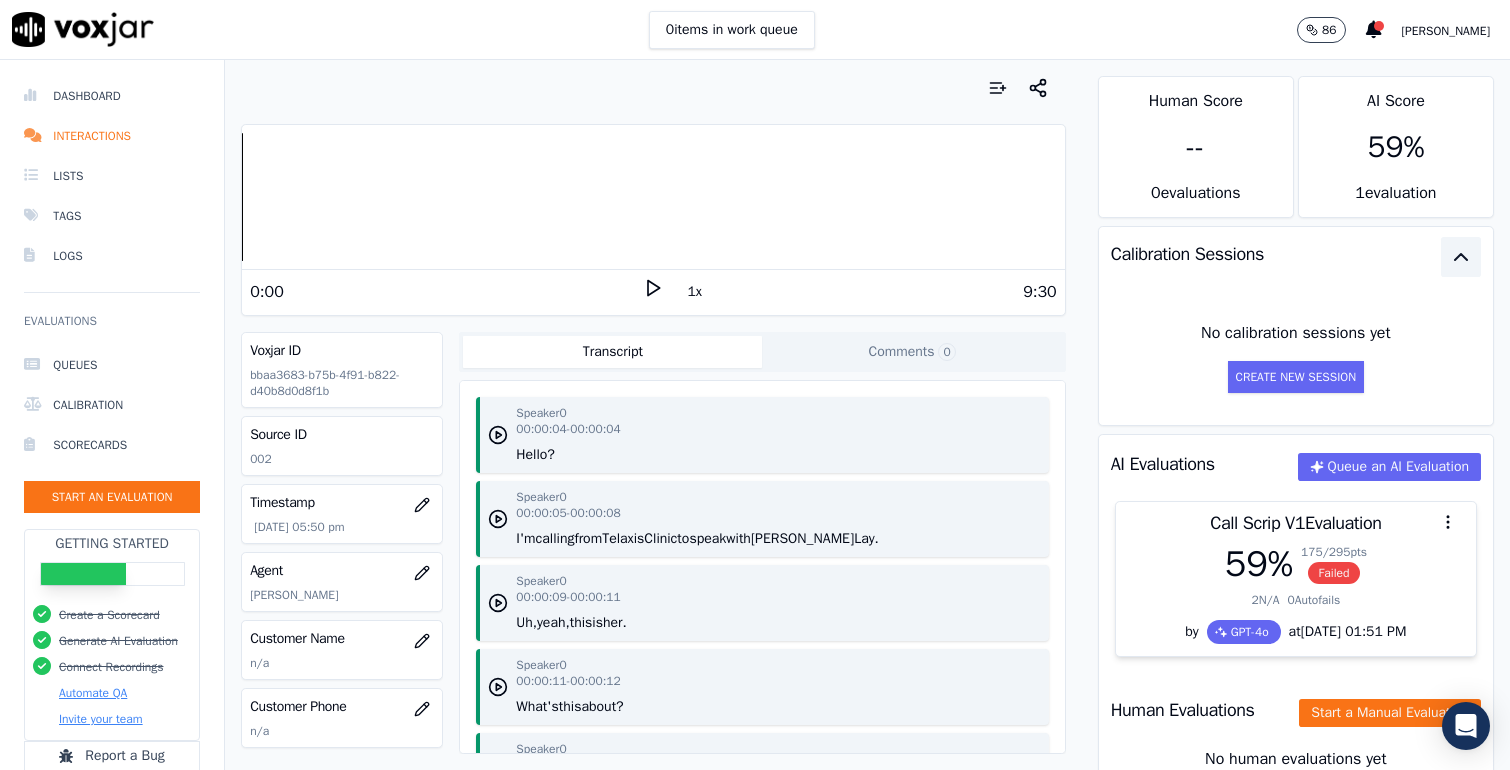 click 